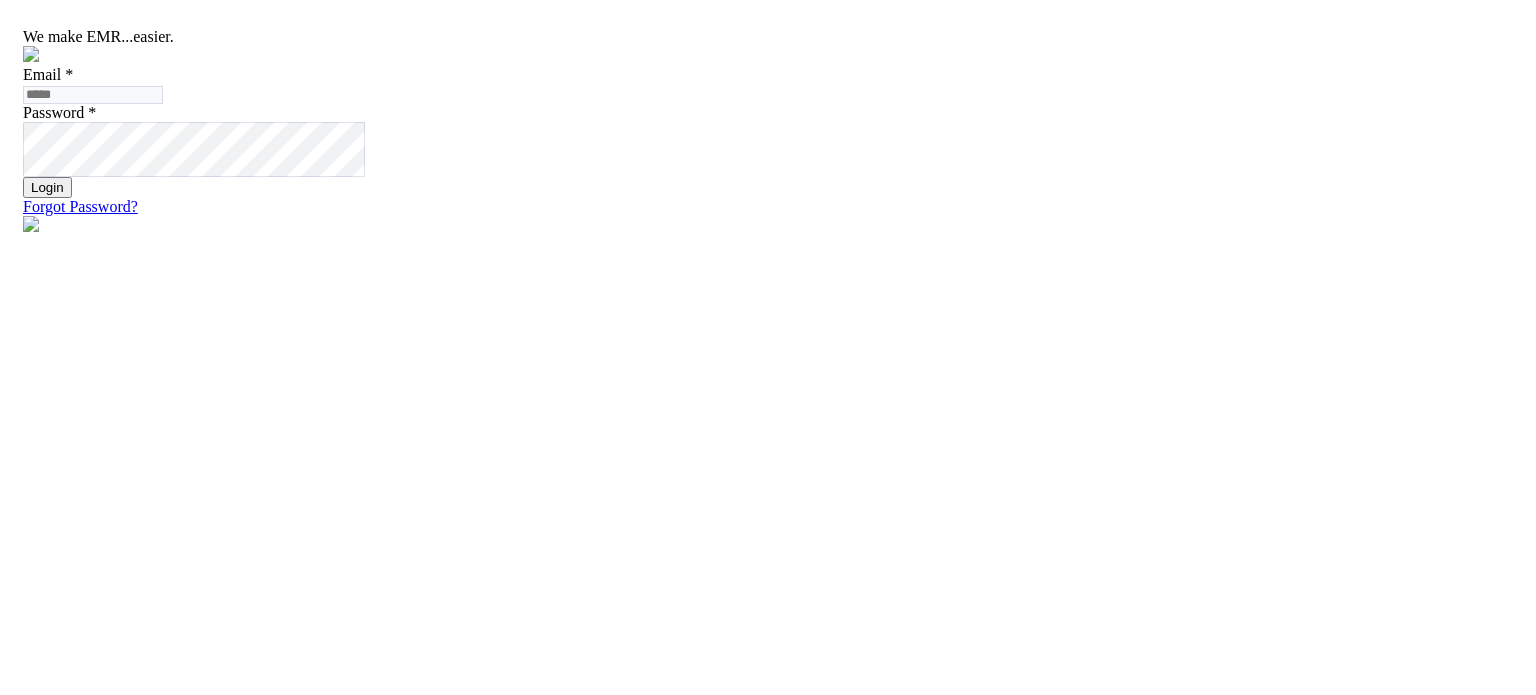 scroll, scrollTop: 0, scrollLeft: 0, axis: both 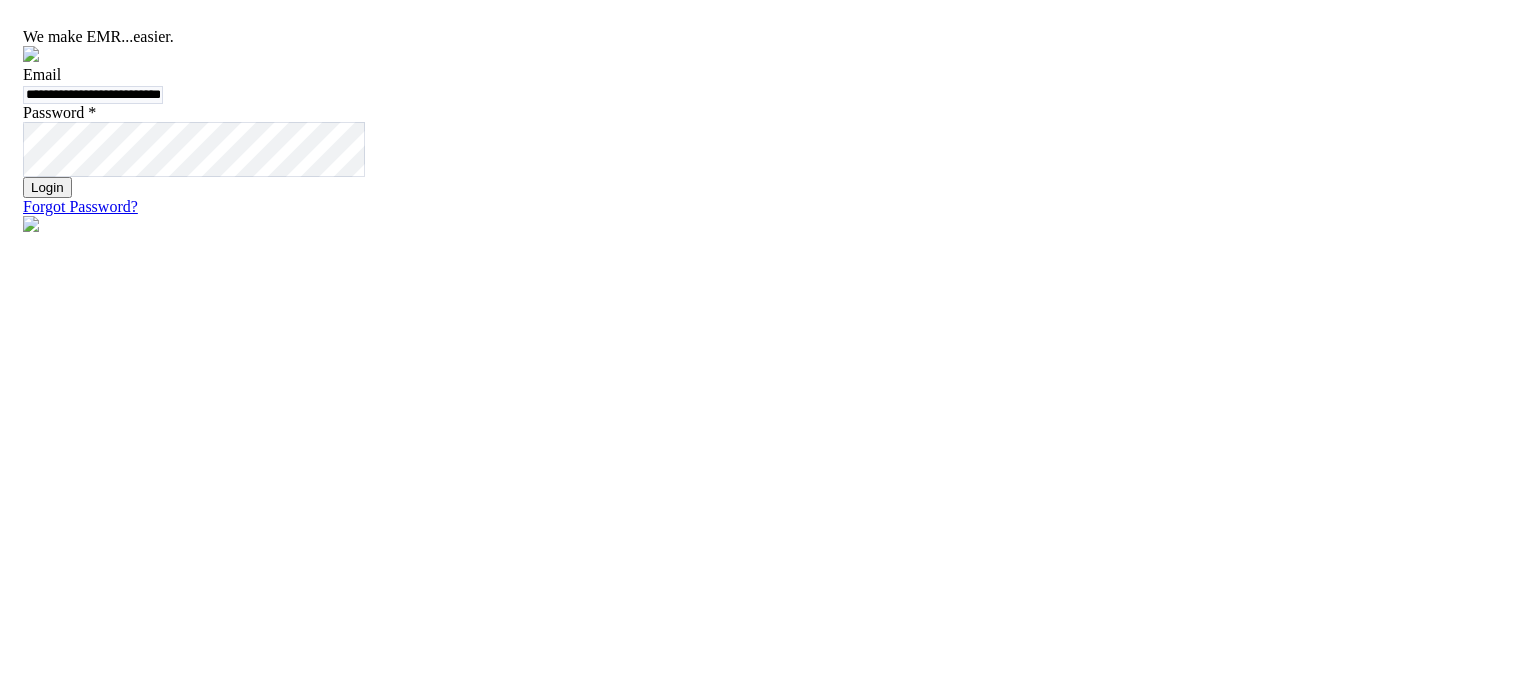 type on "**********" 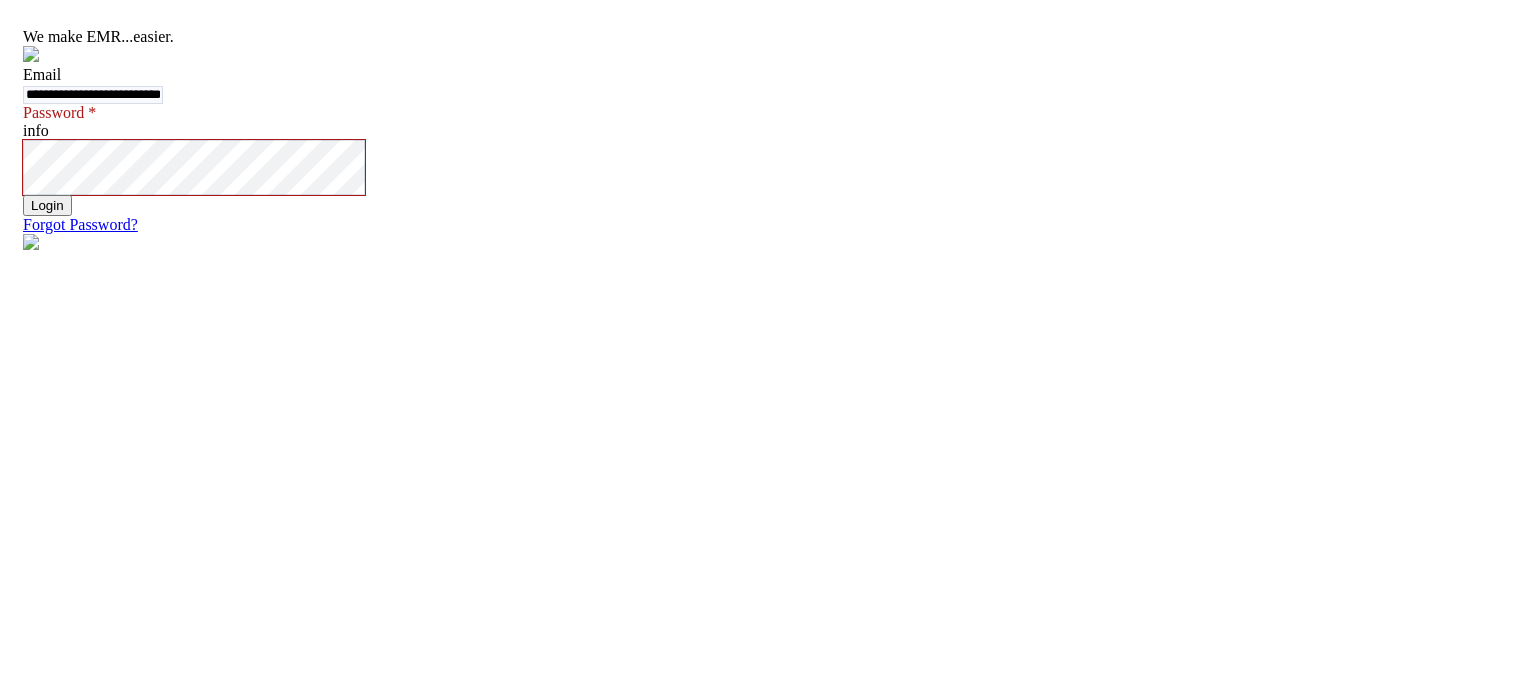 click on "**********" 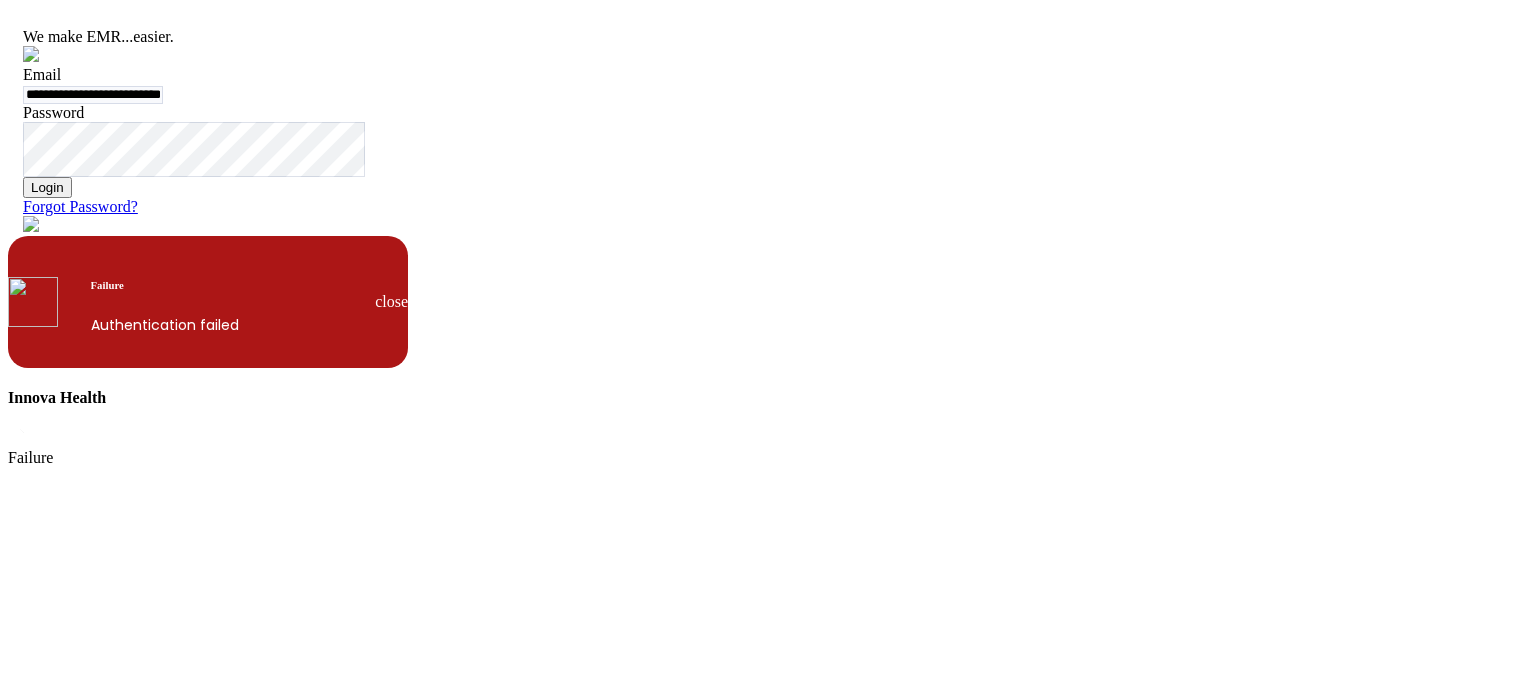 click on "**********" 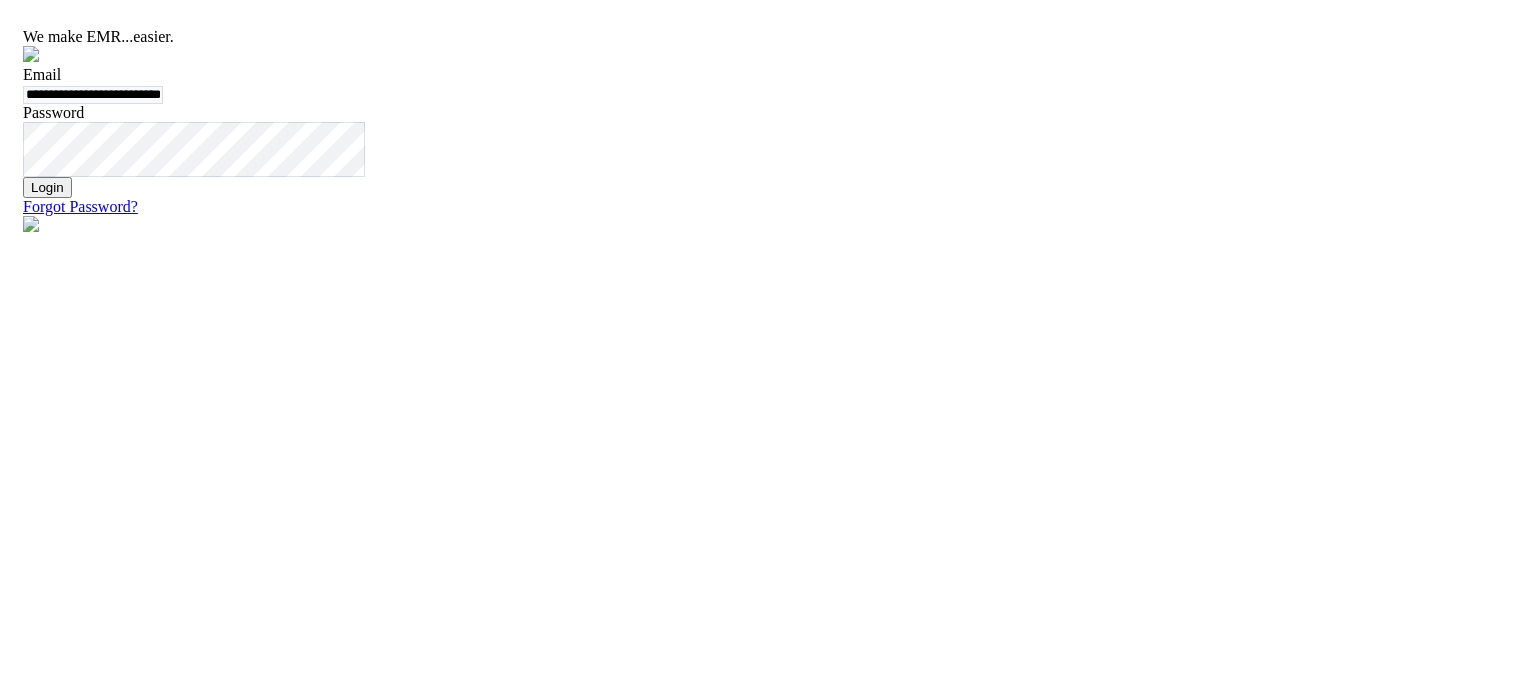 click on "**********" 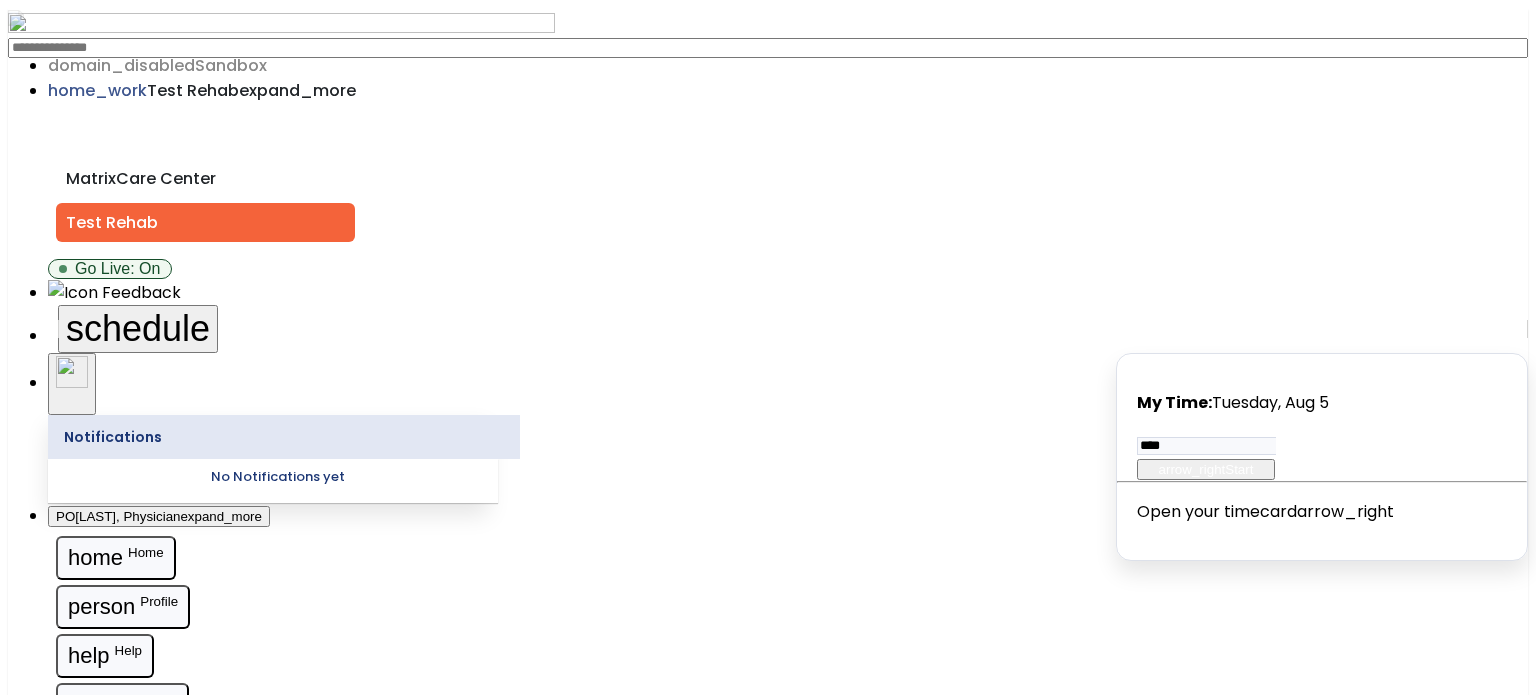 click on "Welcome to Innova Health!" 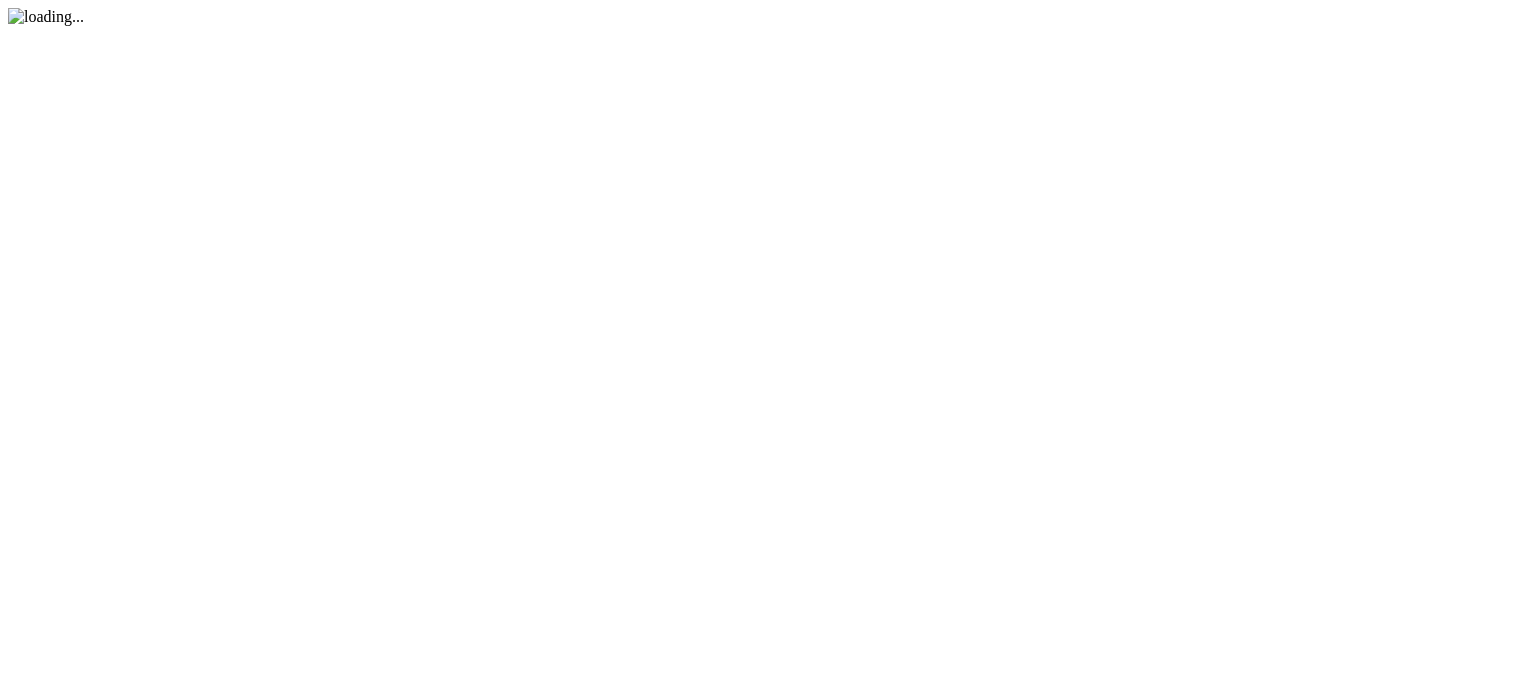 scroll, scrollTop: 0, scrollLeft: 0, axis: both 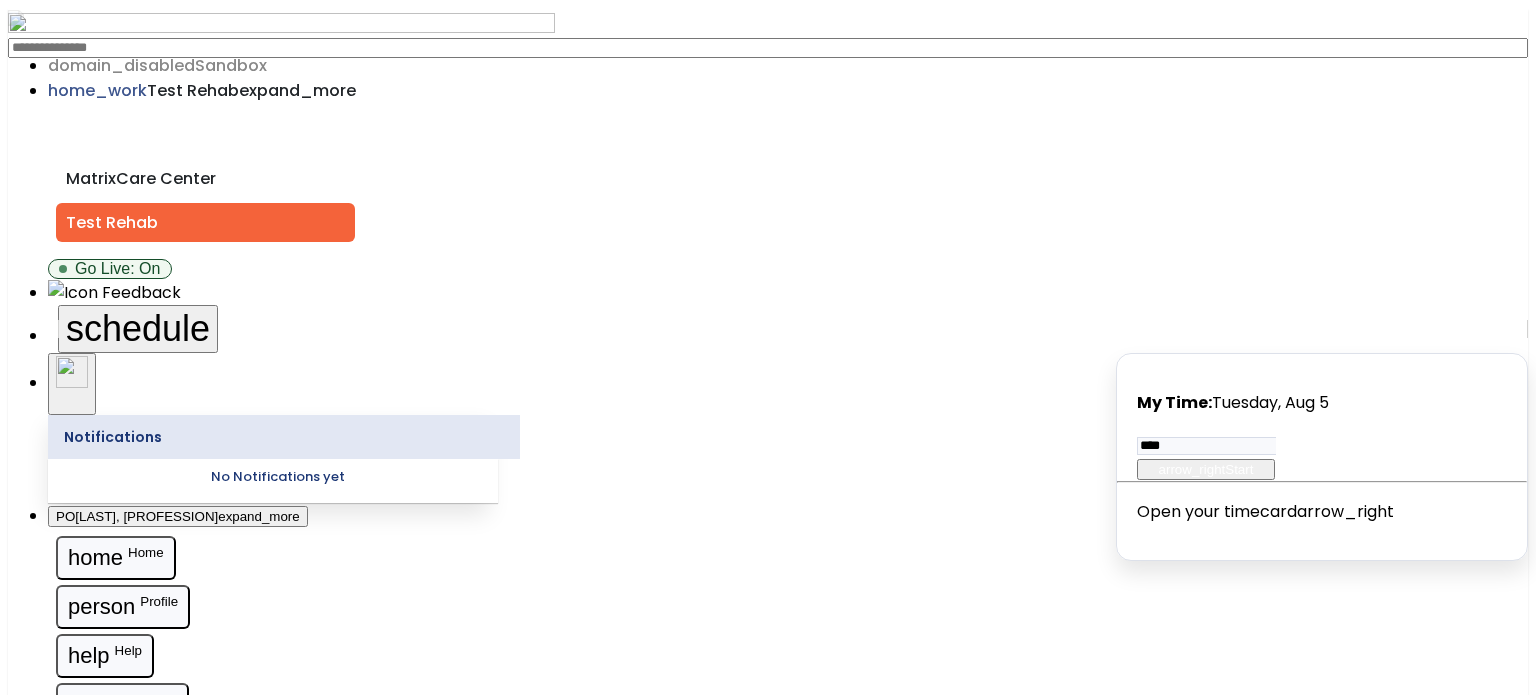 click on "expand_more" at bounding box center (259, 516) 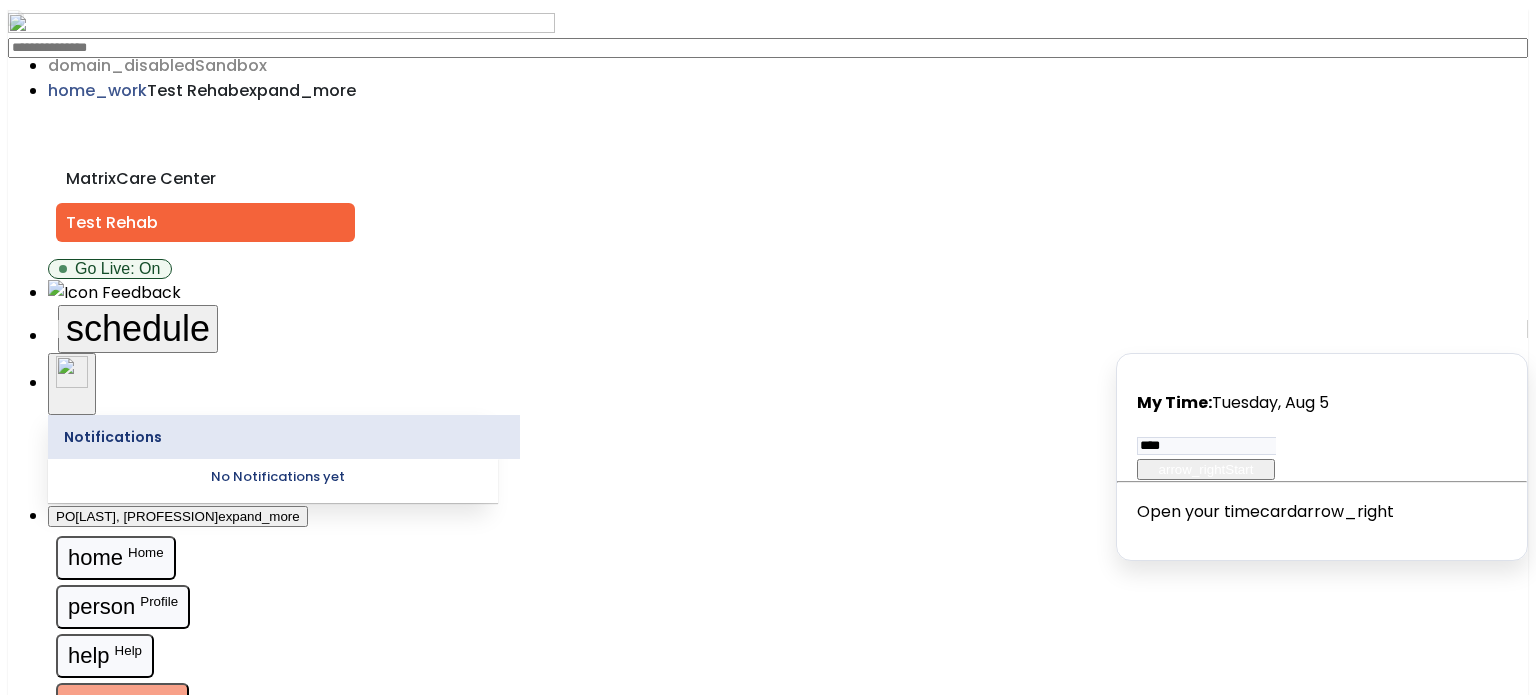 click on "logout   Log out" at bounding box center (122, 705) 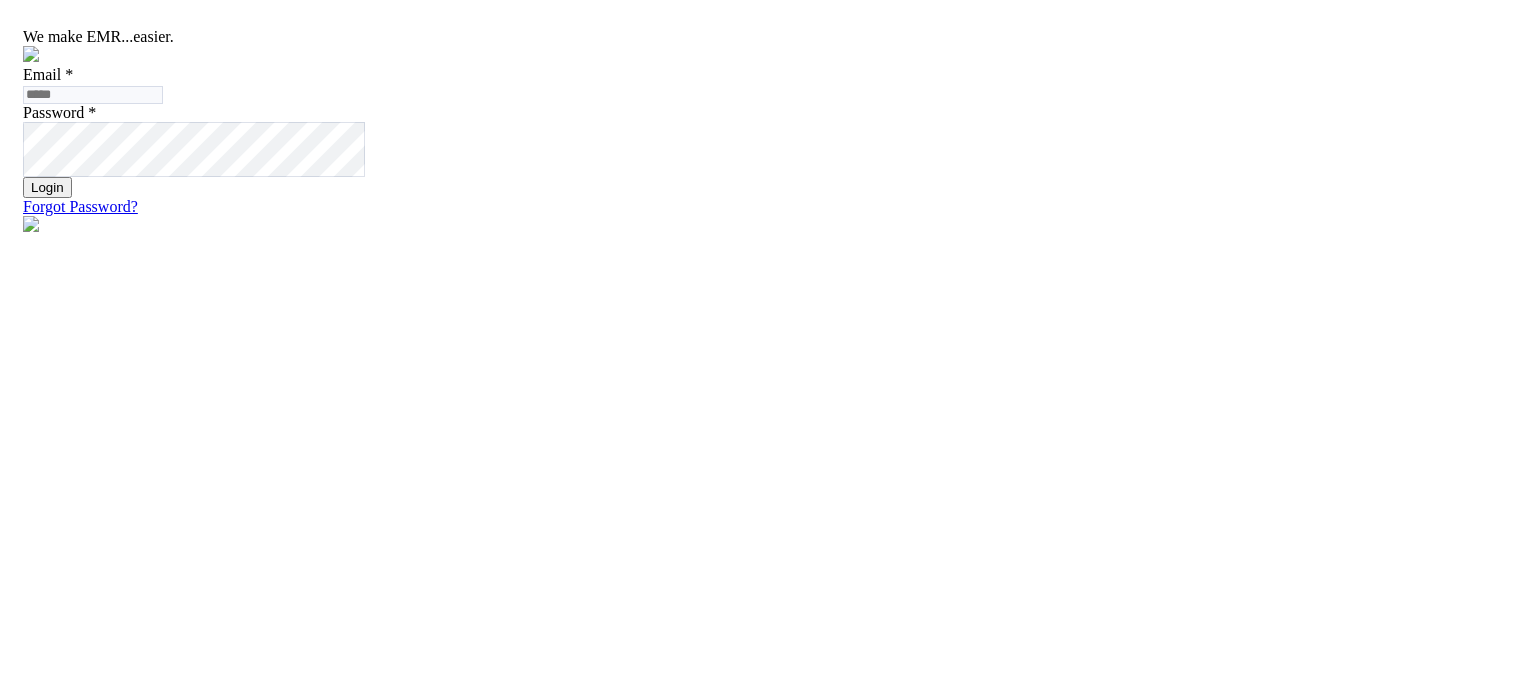 click 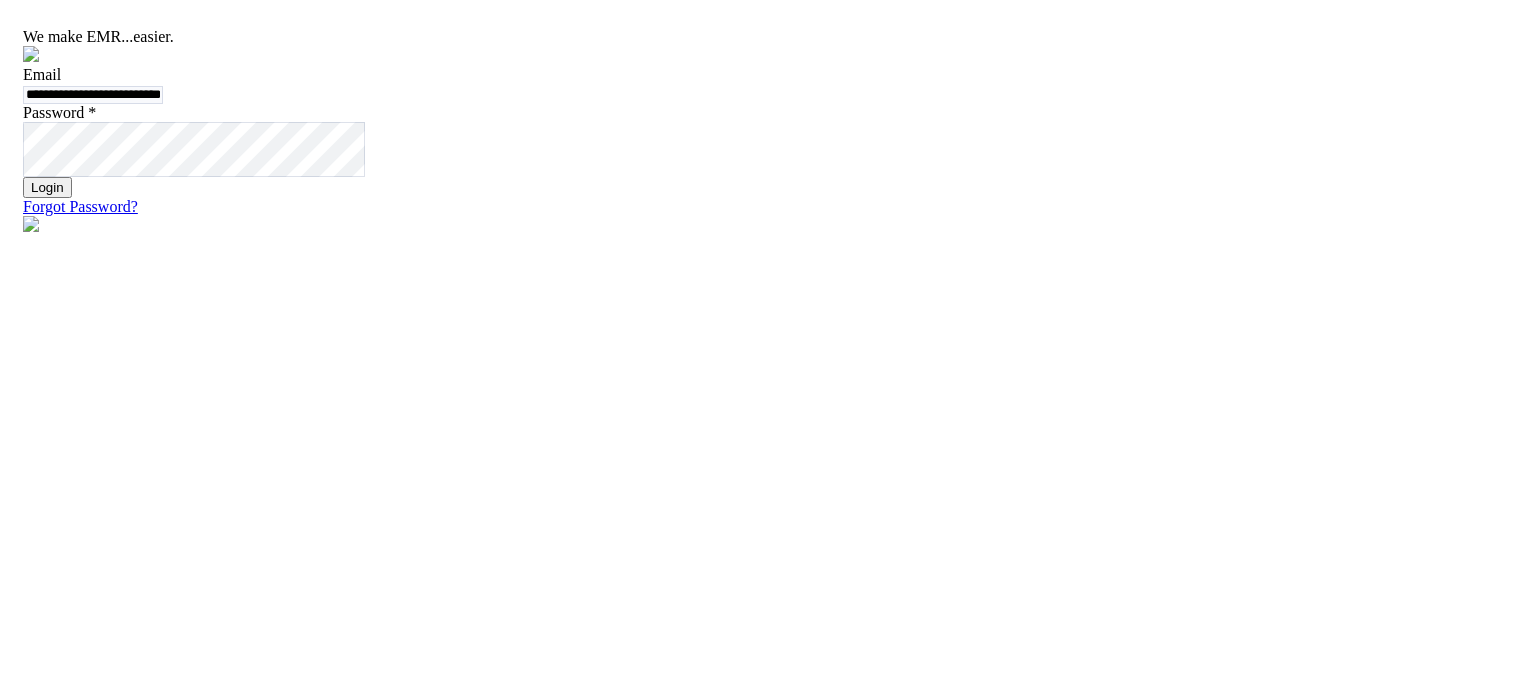 type on "**********" 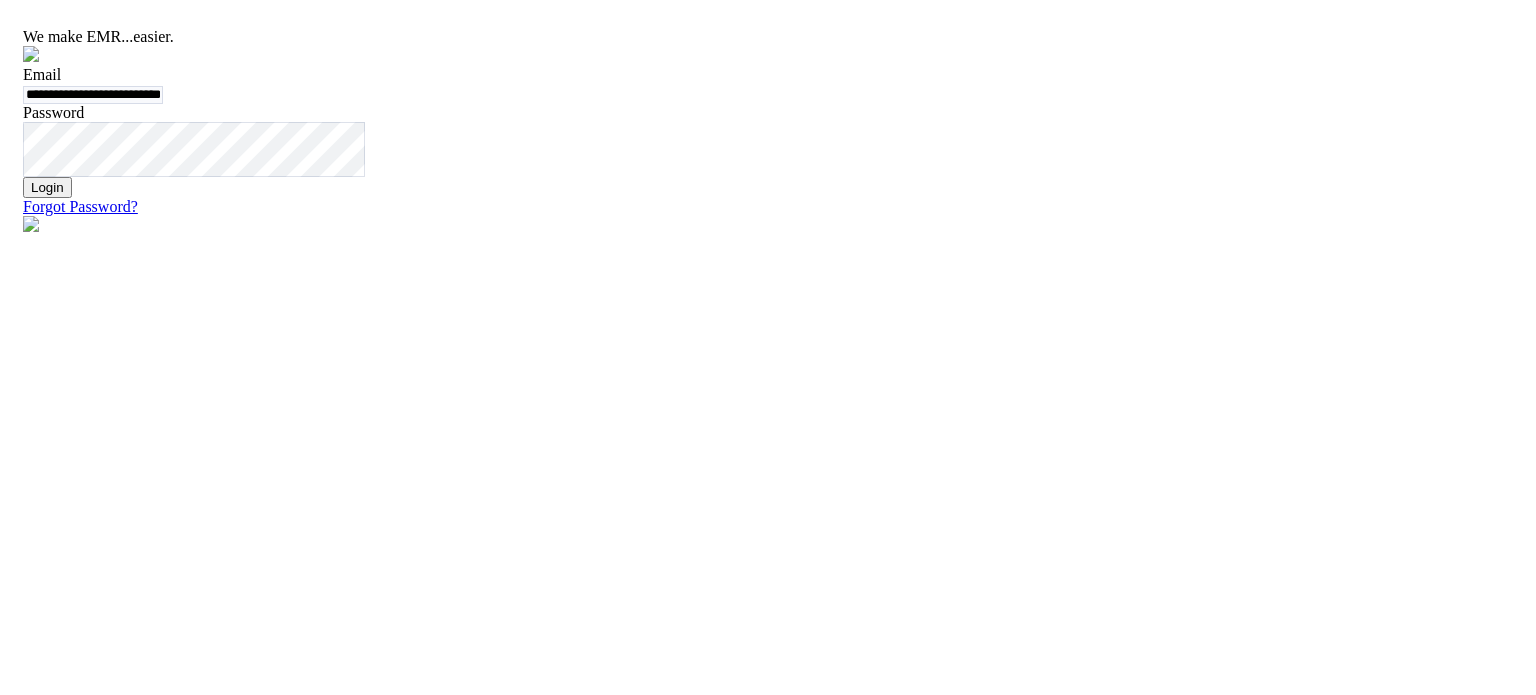 click on "Login" 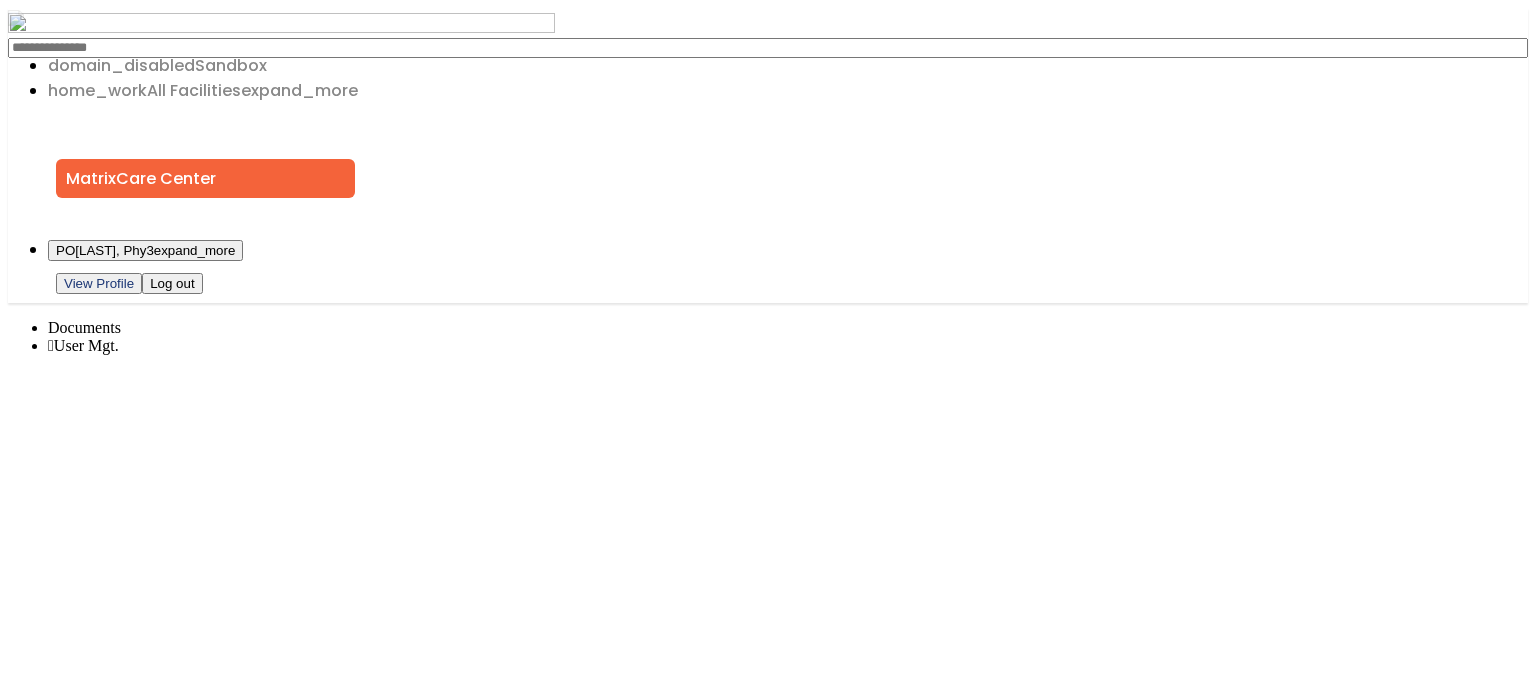 scroll, scrollTop: 0, scrollLeft: 0, axis: both 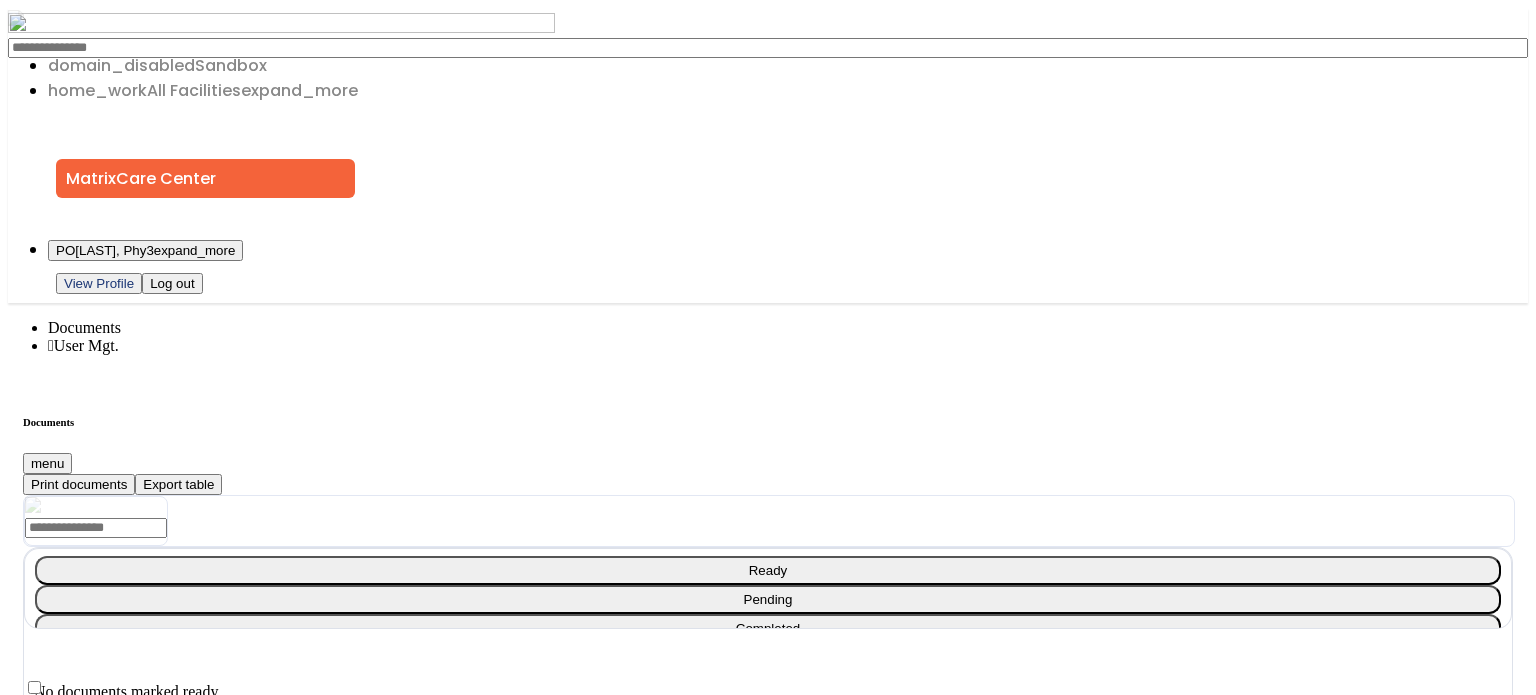 click on "Pending" at bounding box center (768, 599) 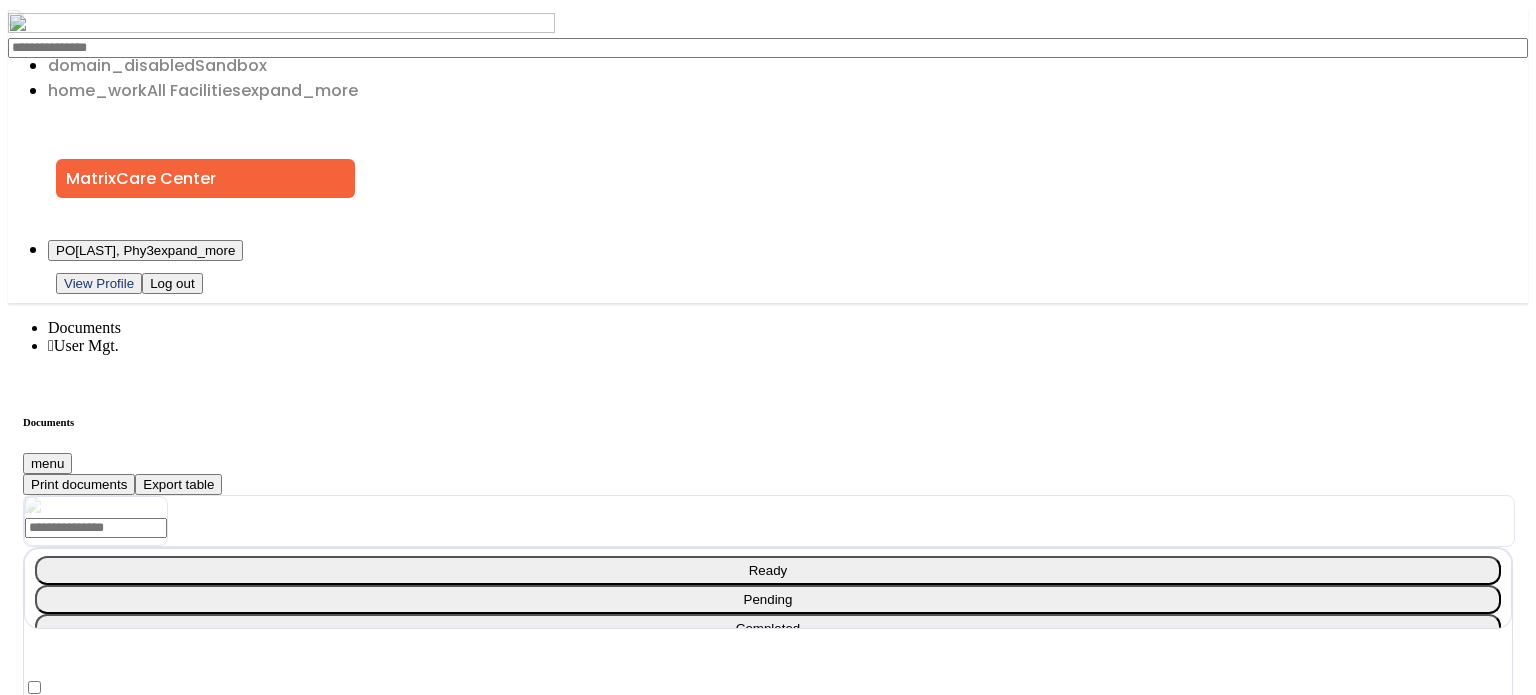 click on "Completed" at bounding box center (768, 628) 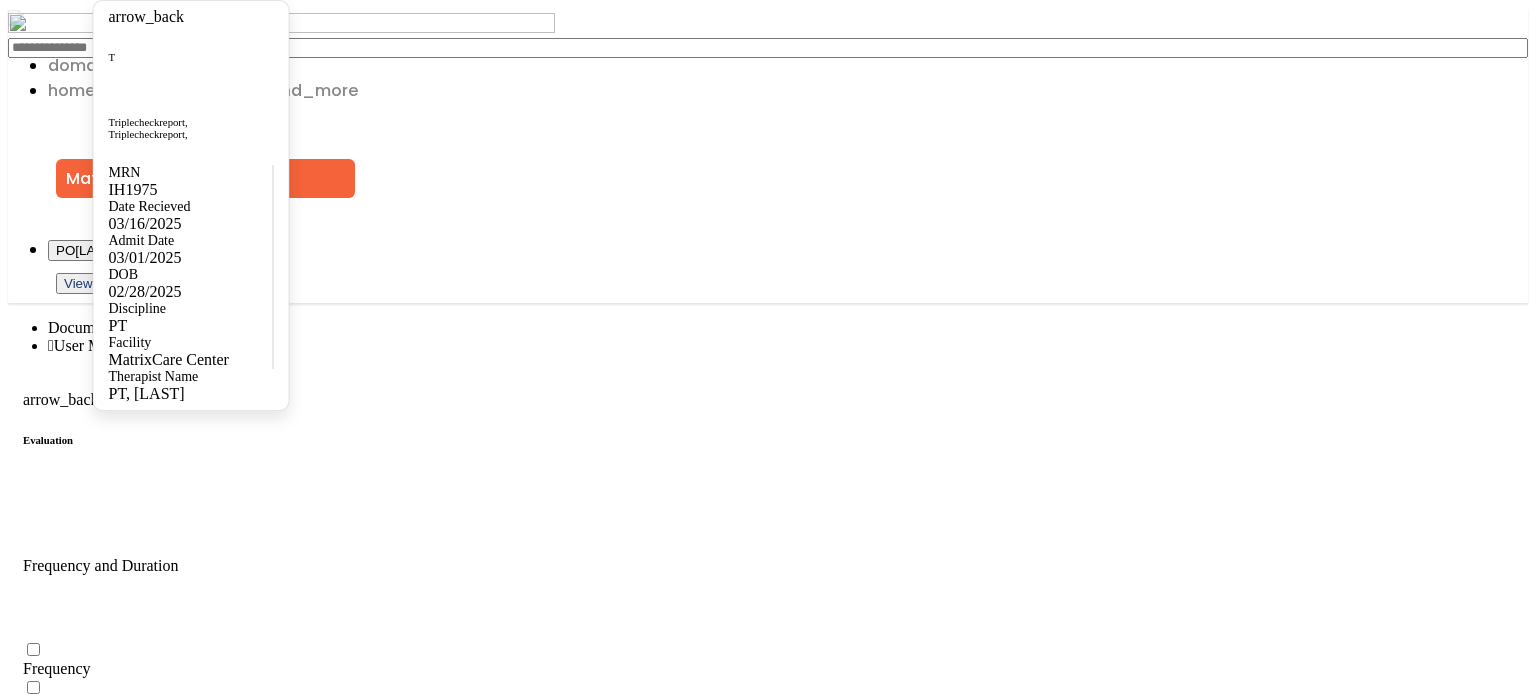 scroll, scrollTop: 616, scrollLeft: 0, axis: vertical 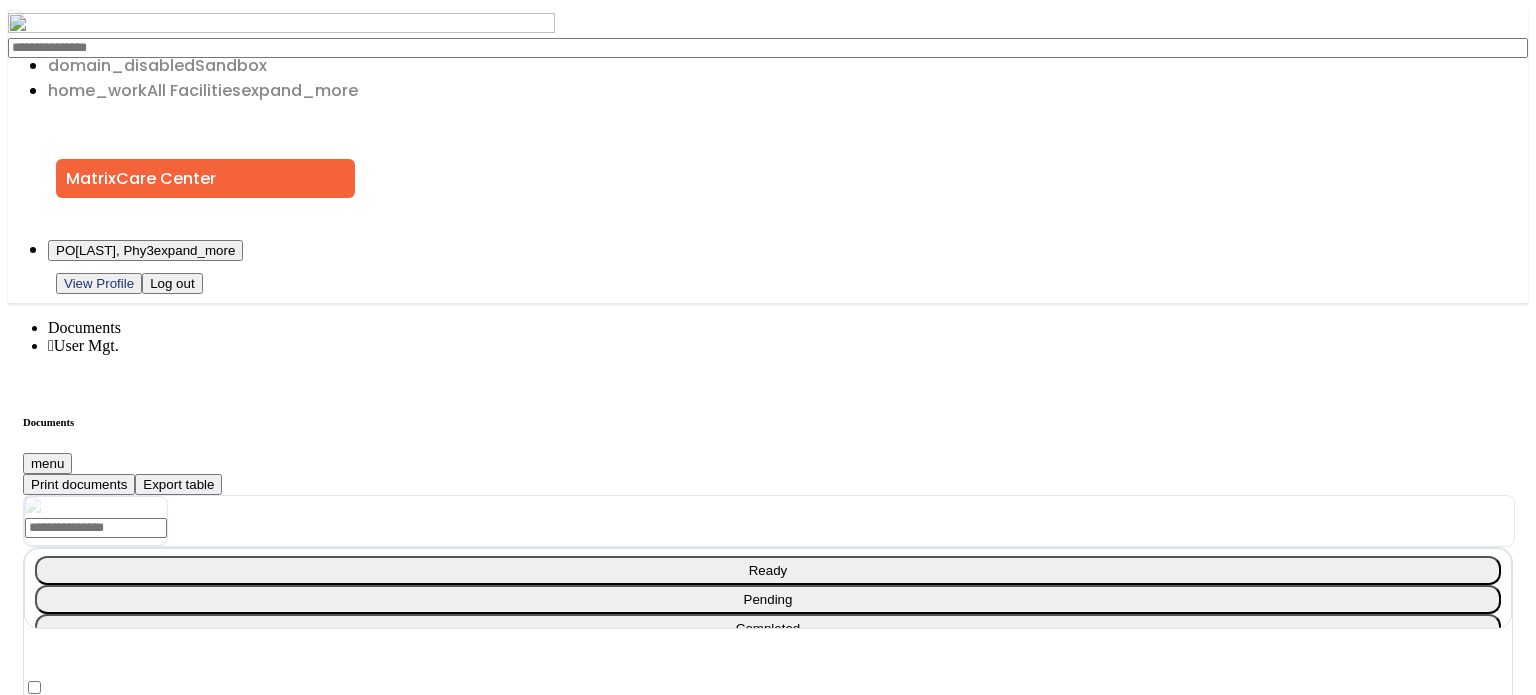 click on "Patient" 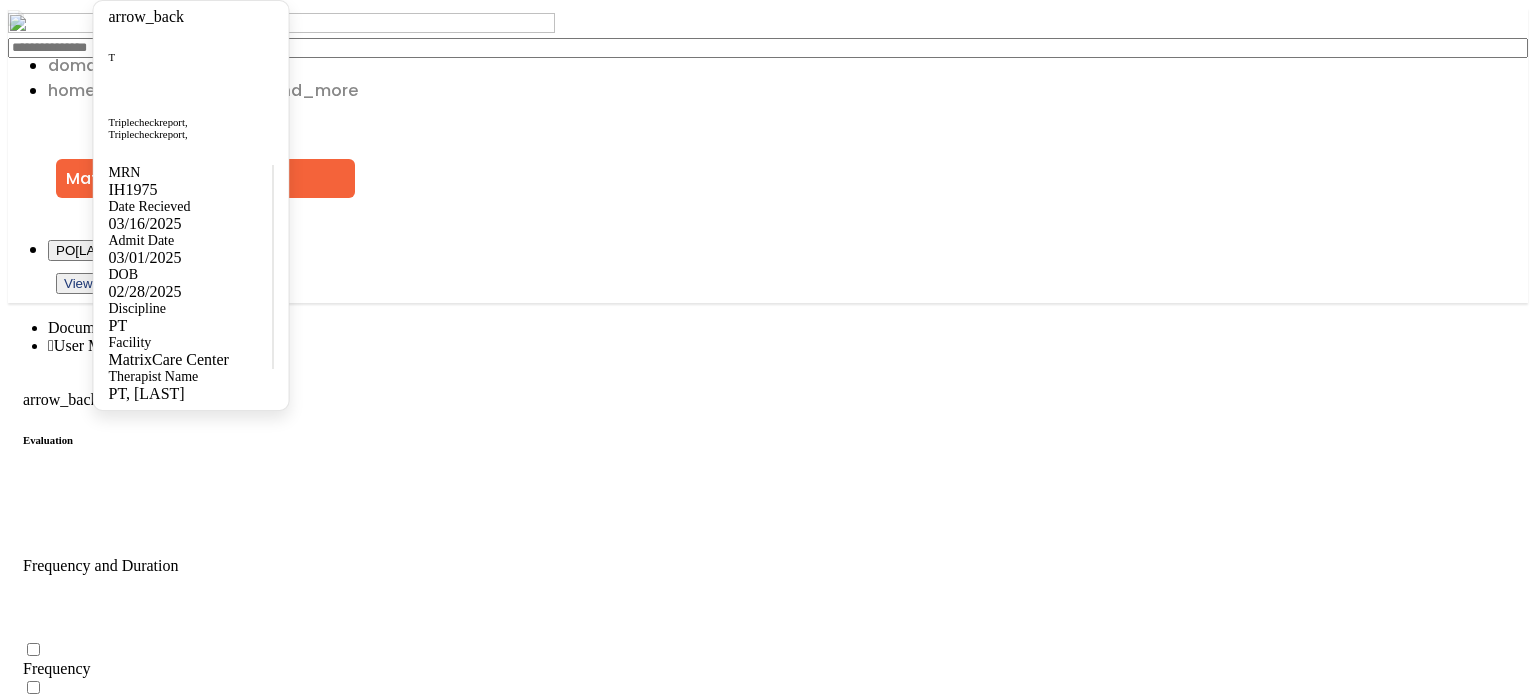 scroll, scrollTop: 616, scrollLeft: 0, axis: vertical 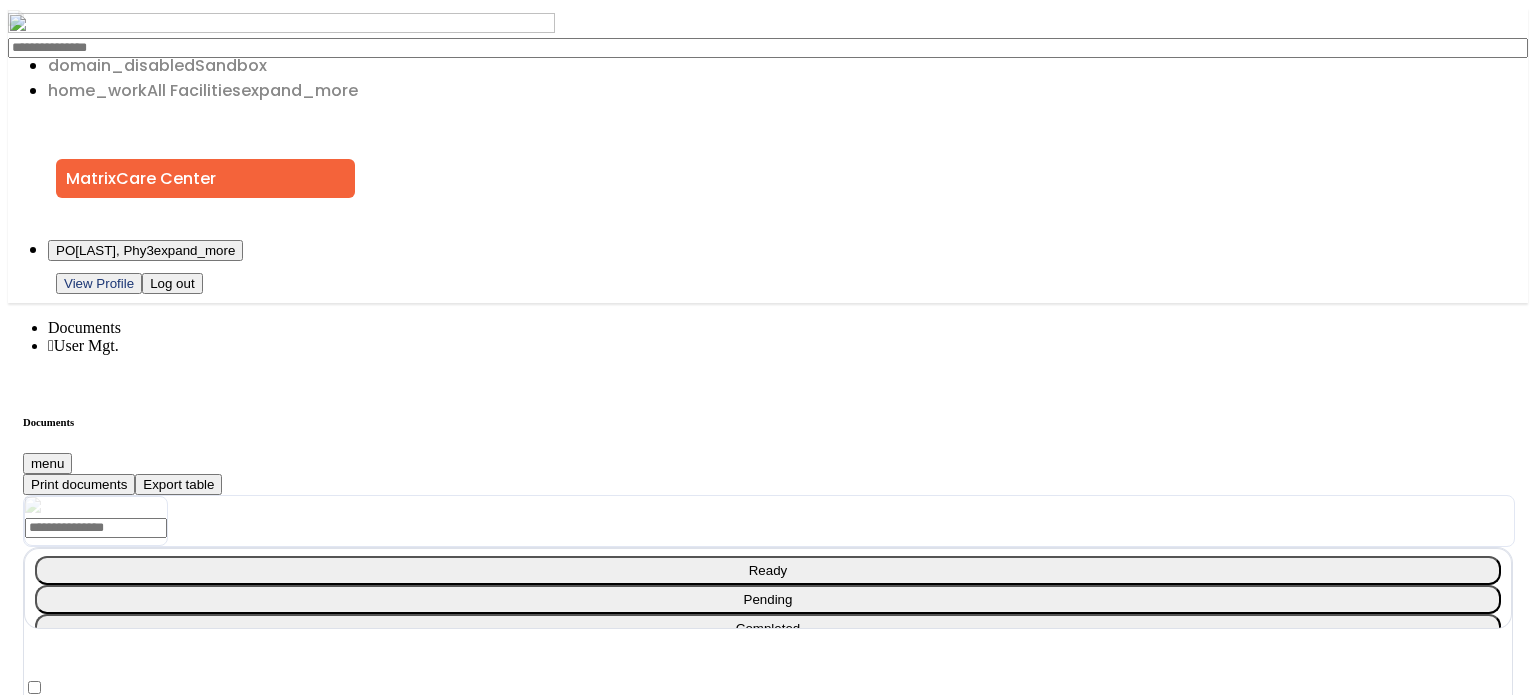 click on "open_in_new" 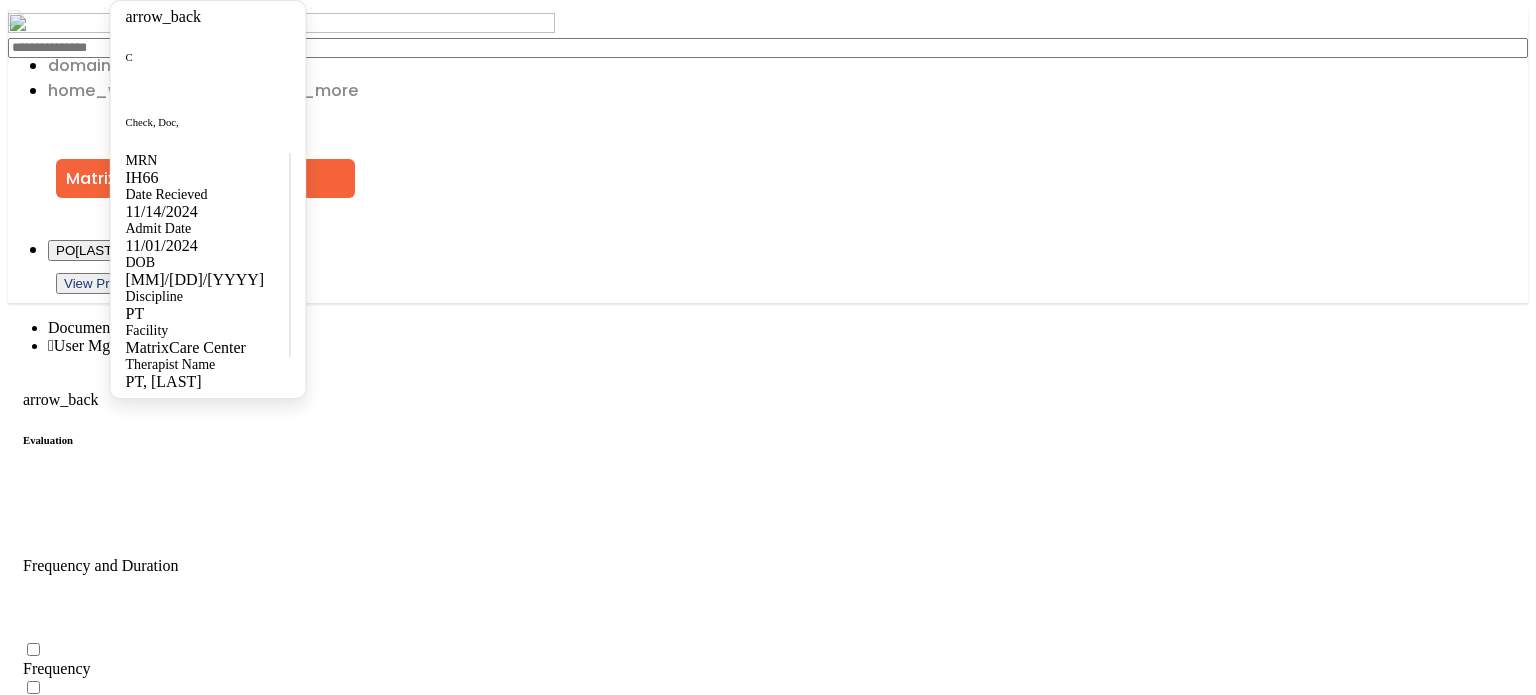 scroll, scrollTop: 292, scrollLeft: 0, axis: vertical 